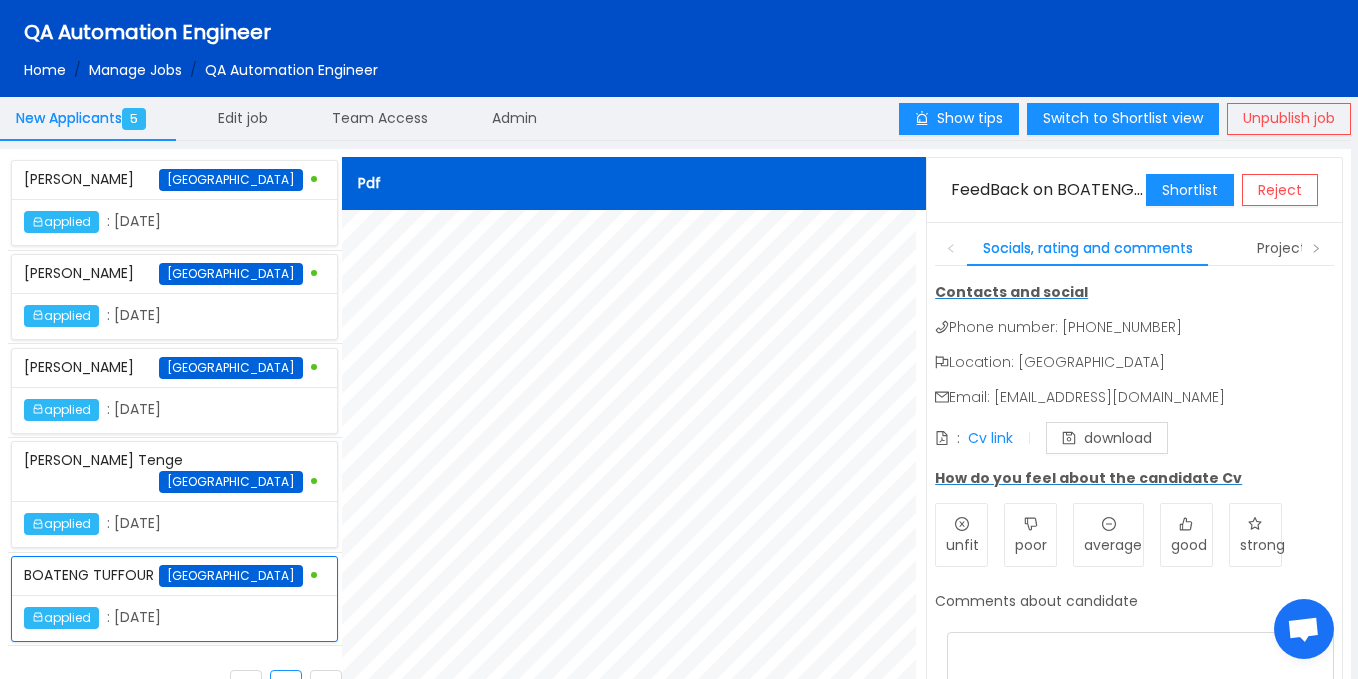 scroll, scrollTop: 0, scrollLeft: 0, axis: both 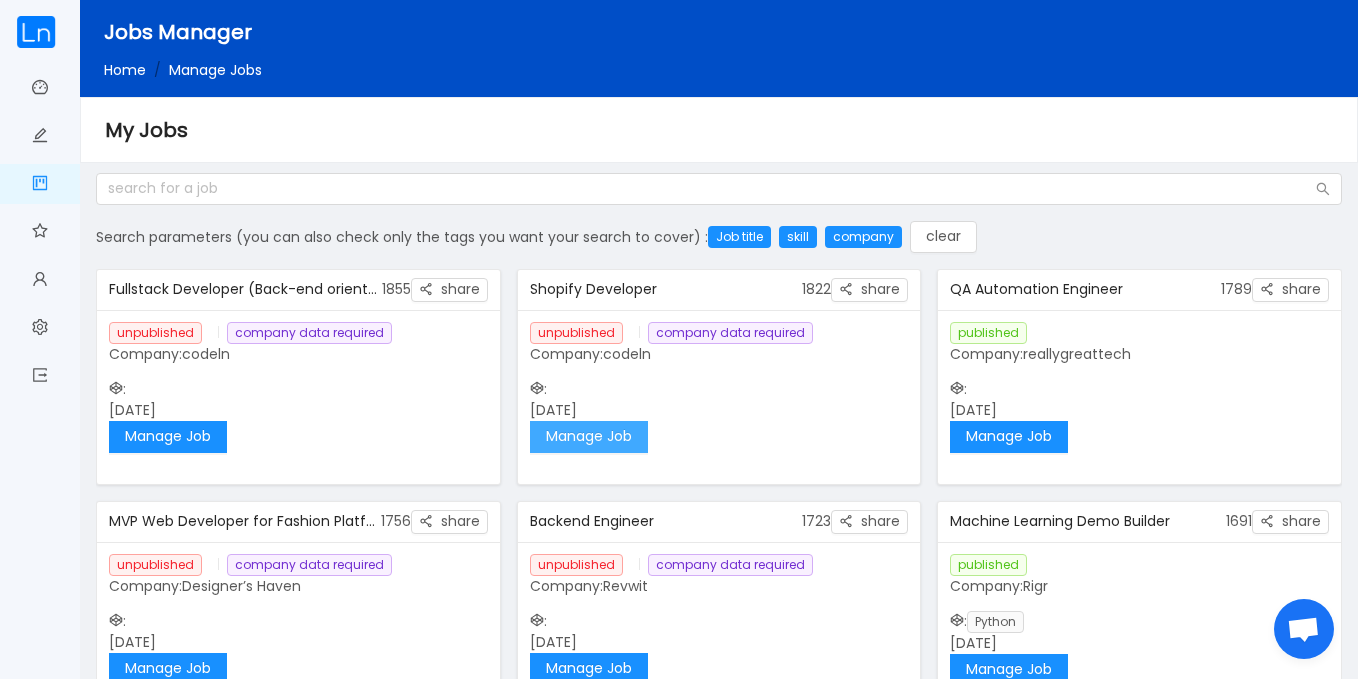 click on "Manage Job" at bounding box center [589, 437] 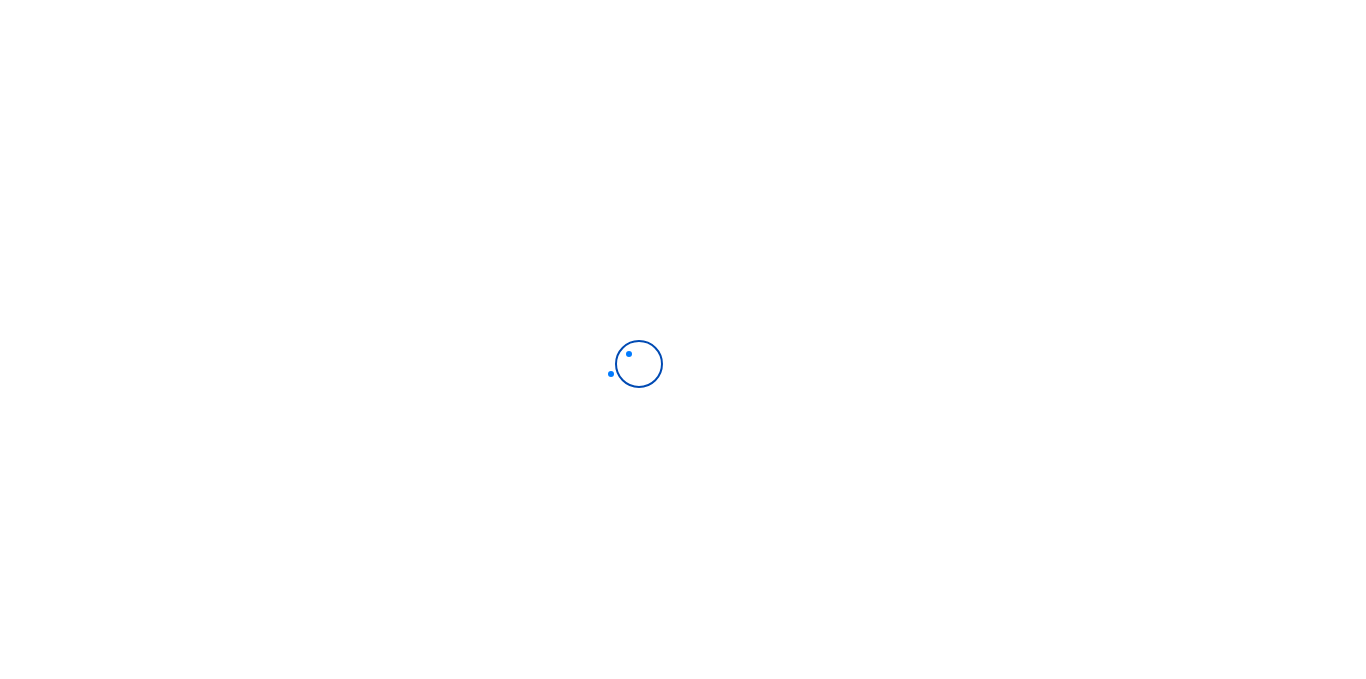 scroll, scrollTop: 0, scrollLeft: 0, axis: both 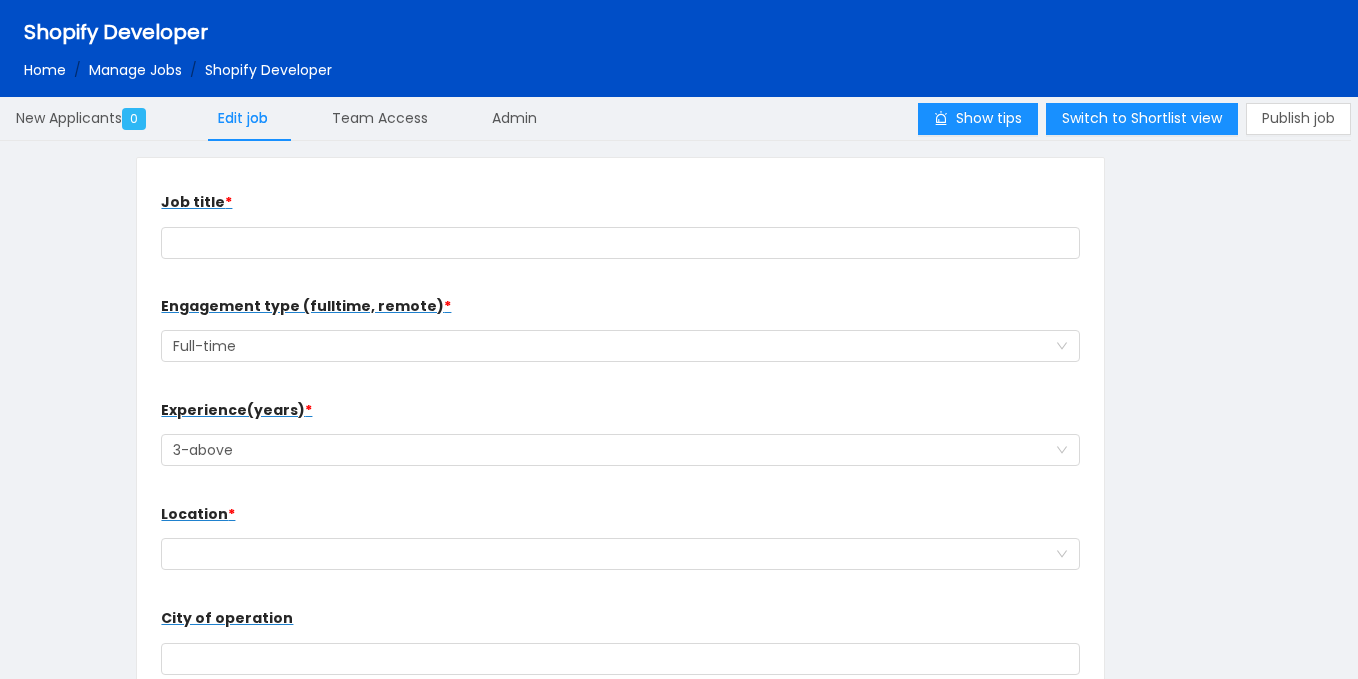 type on "Shopify Developer" 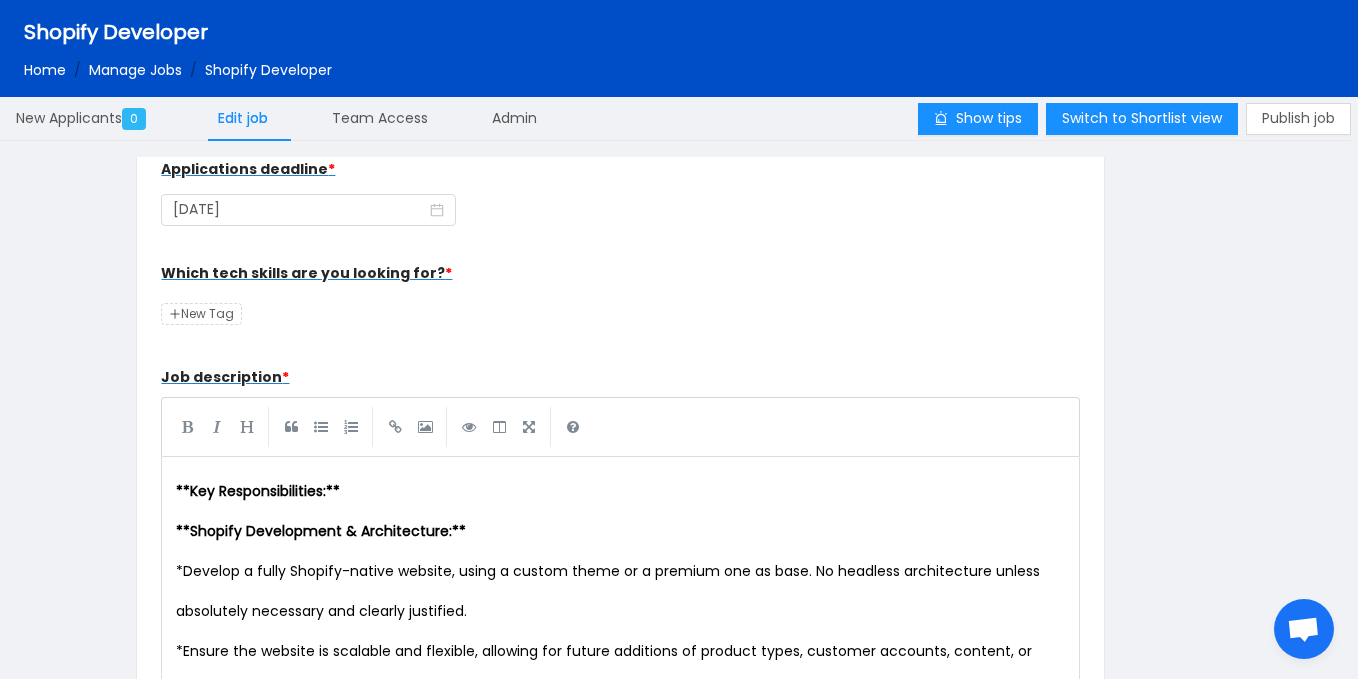 scroll, scrollTop: 776, scrollLeft: 0, axis: vertical 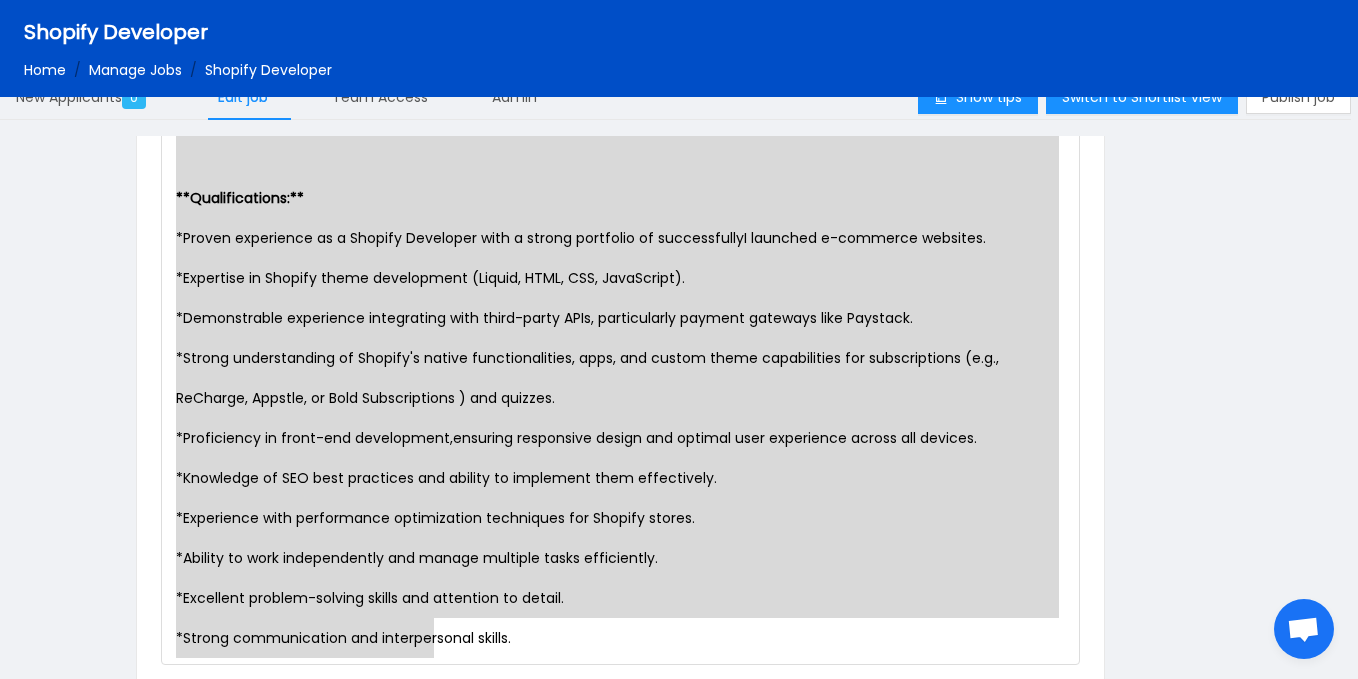 type on "**Key Responsibilities:**
**Shopify Development & Architecture:**
* Develop a fully Shopify-native website, using a custom theme or a premium one as base. No headless architecture unless absolutely necessary and clearly justified.
* Ensure the website is scalable and flexible, allowing for future additions of product types, customer accounts, content, or events without significant developer intervention for simple updates.
**Backend Control & Management:**
* Implement solutions that allow the team to independently manage all operations from the Shopify admin , including uploading/editing products , managing customer orders and subscriptions , setting discounts, offers, and shipping rates.
* Enable the team to view data and analytics on customer and shopping behaviors.
* Provide functionality to update announcement banners , homepage visuals or sections , and control product availability.
**Payment & Order Management:**
* Ensure seamless and instant integration with Paystack, where orders are created in S..." 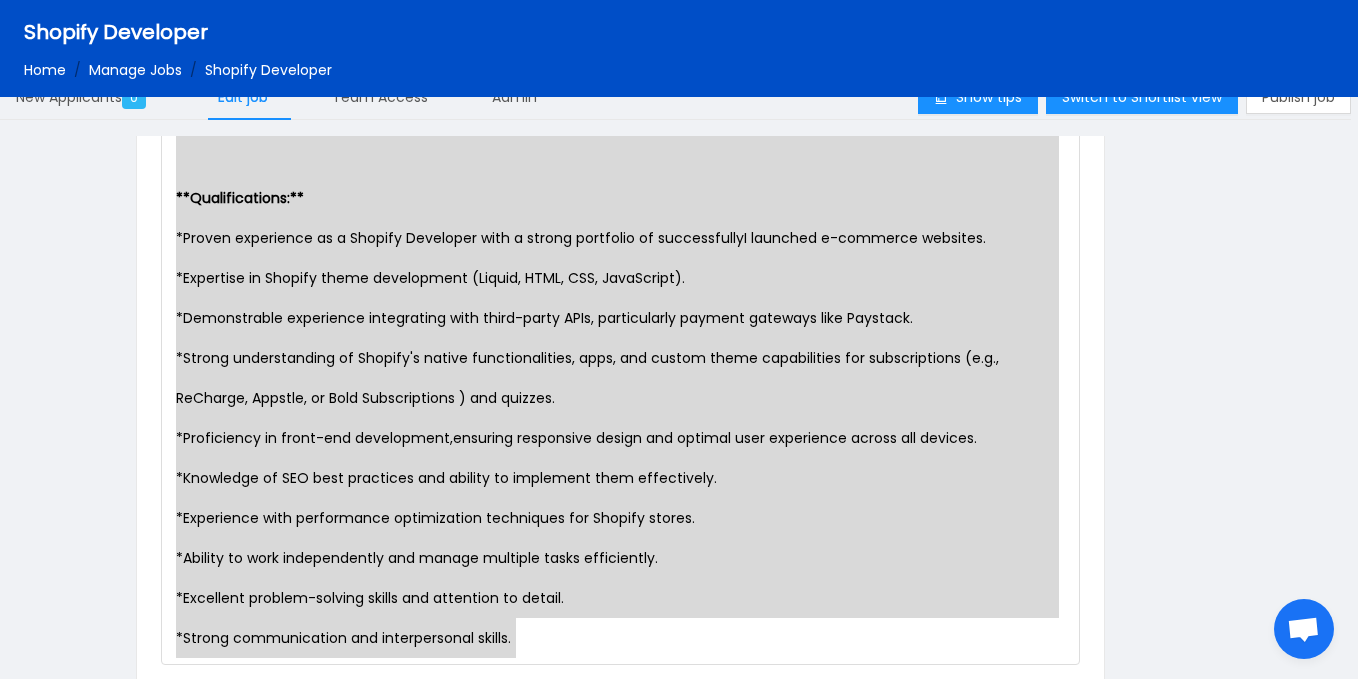 drag, startPoint x: 173, startPoint y: 276, endPoint x: 577, endPoint y: 666, distance: 561.53 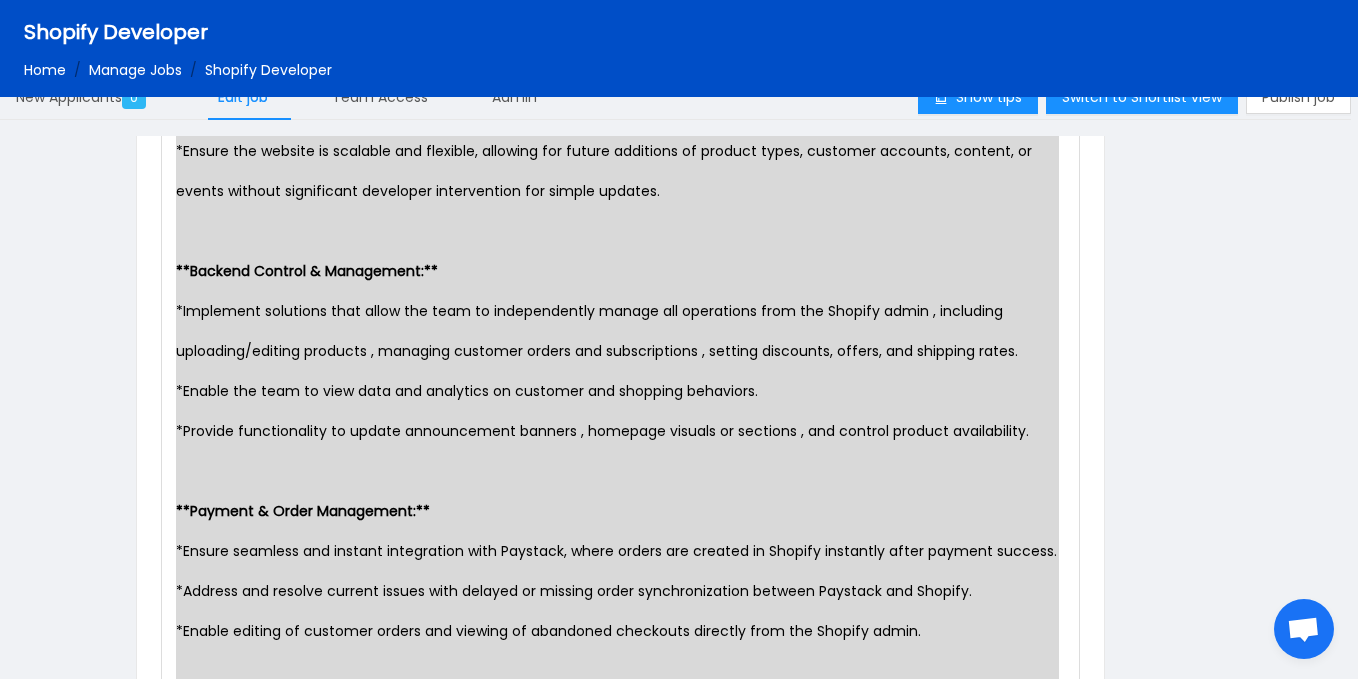 scroll, scrollTop: 1134, scrollLeft: 0, axis: vertical 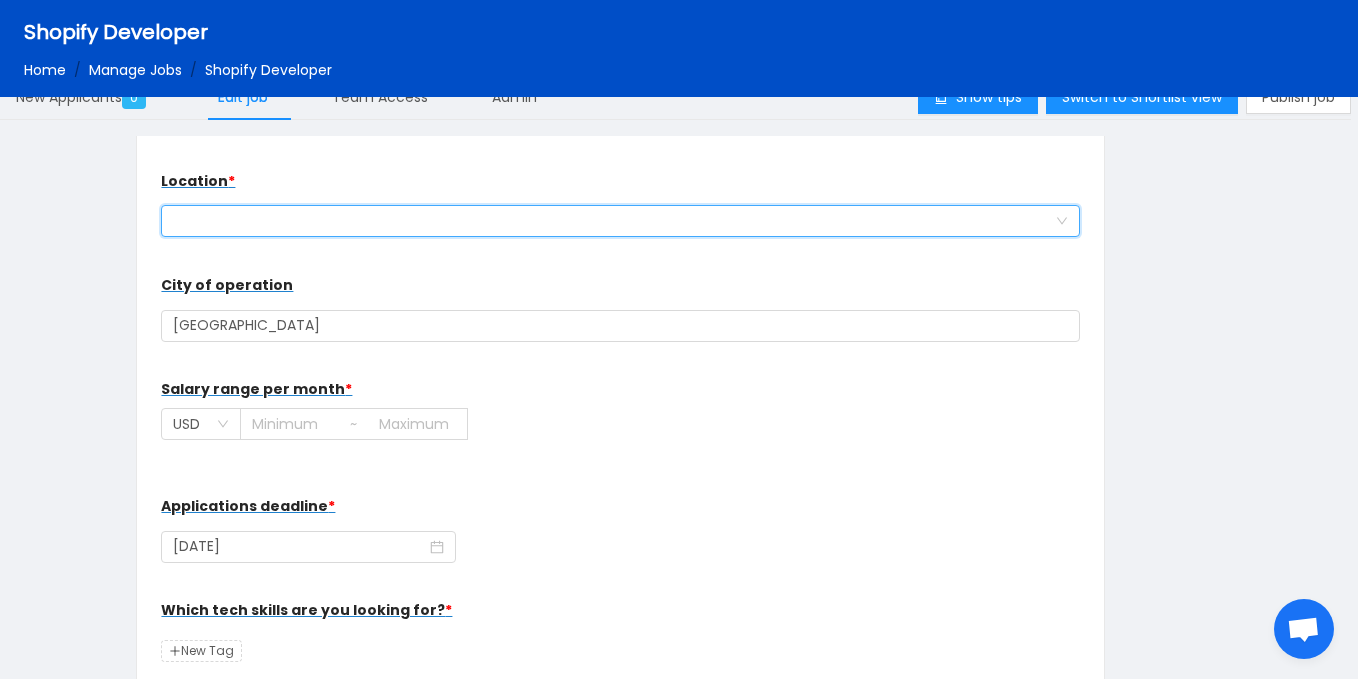 click at bounding box center (614, 221) 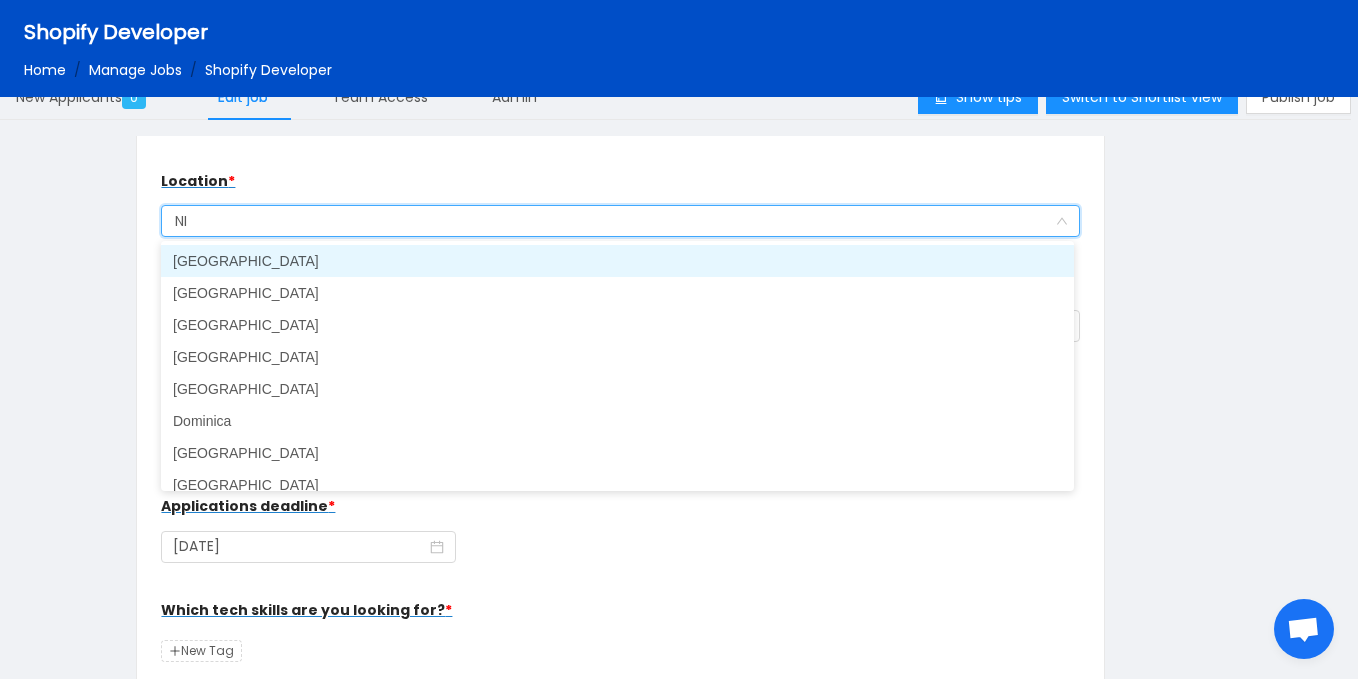 type on "NIG" 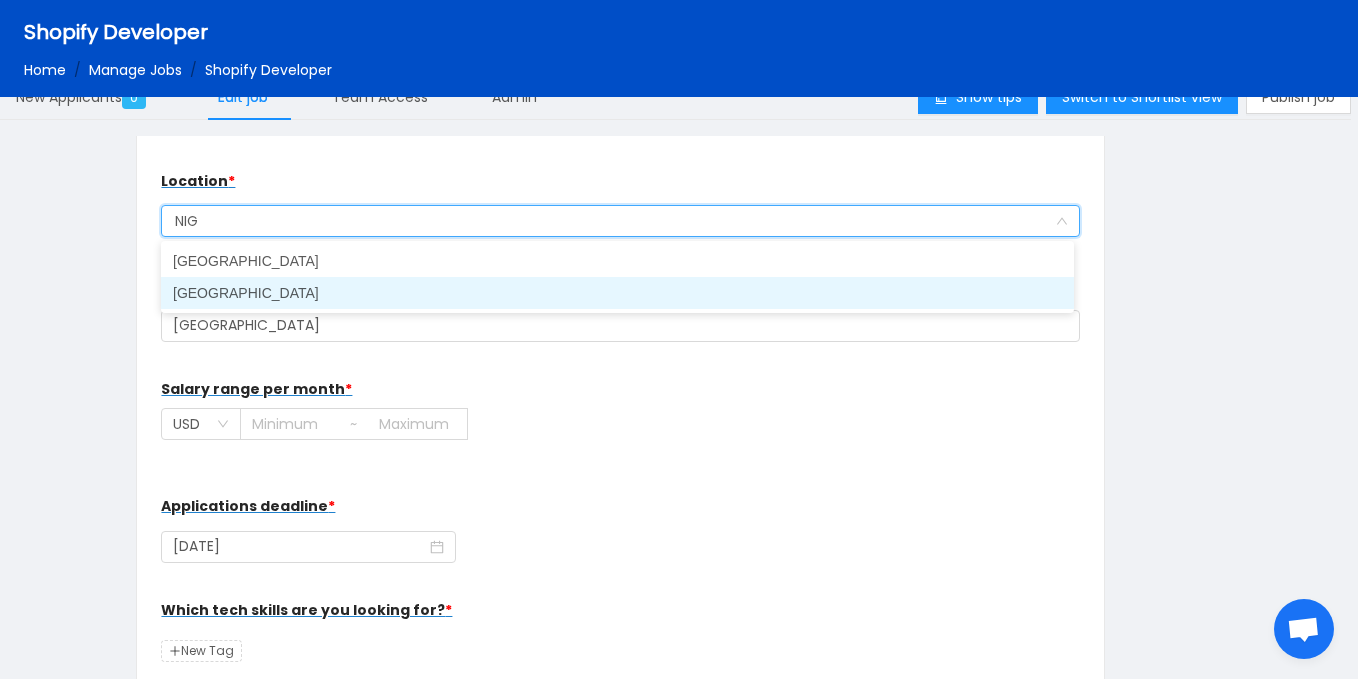click on "[GEOGRAPHIC_DATA]" at bounding box center [617, 293] 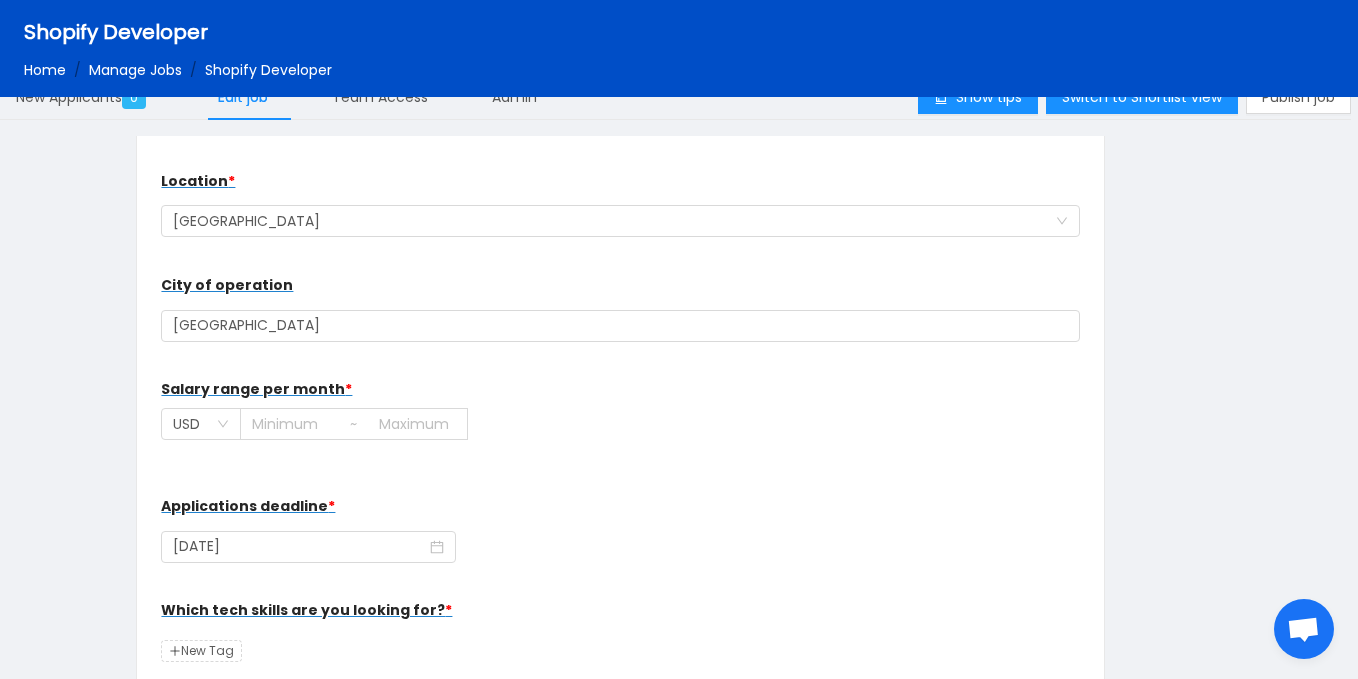 click at bounding box center (290, 424) 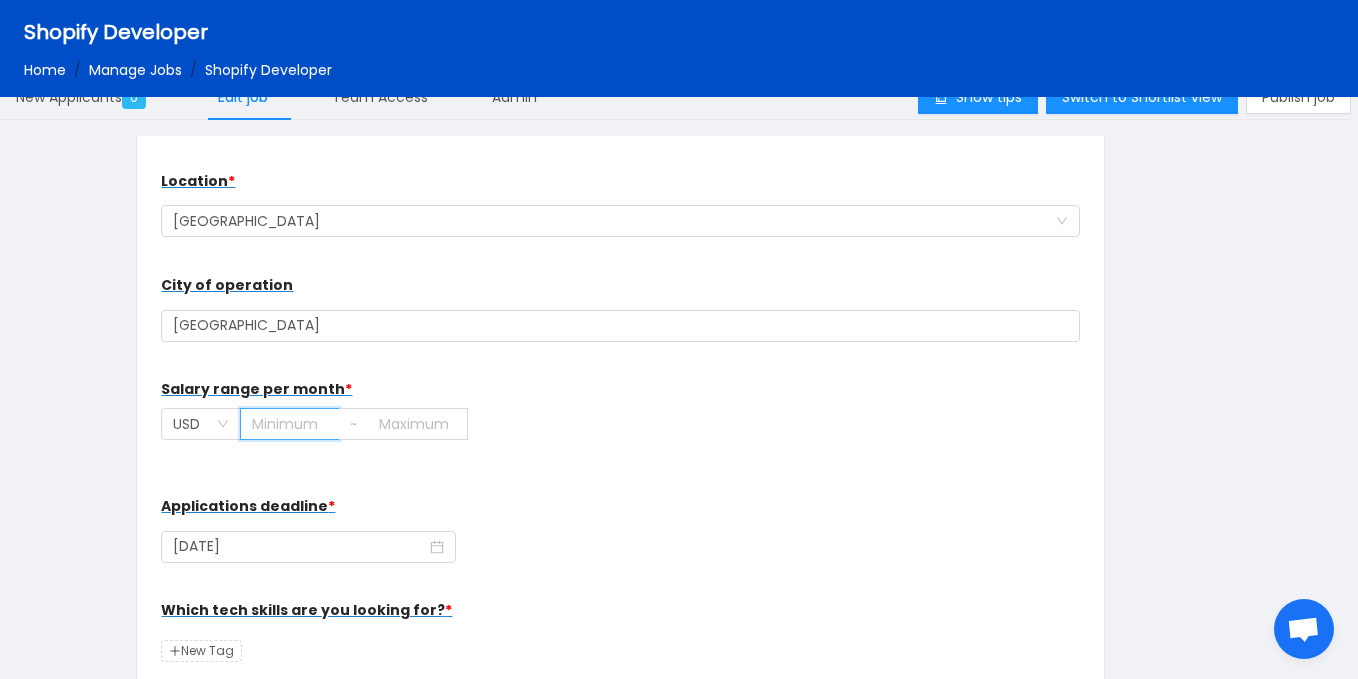 scroll, scrollTop: 787, scrollLeft: 0, axis: vertical 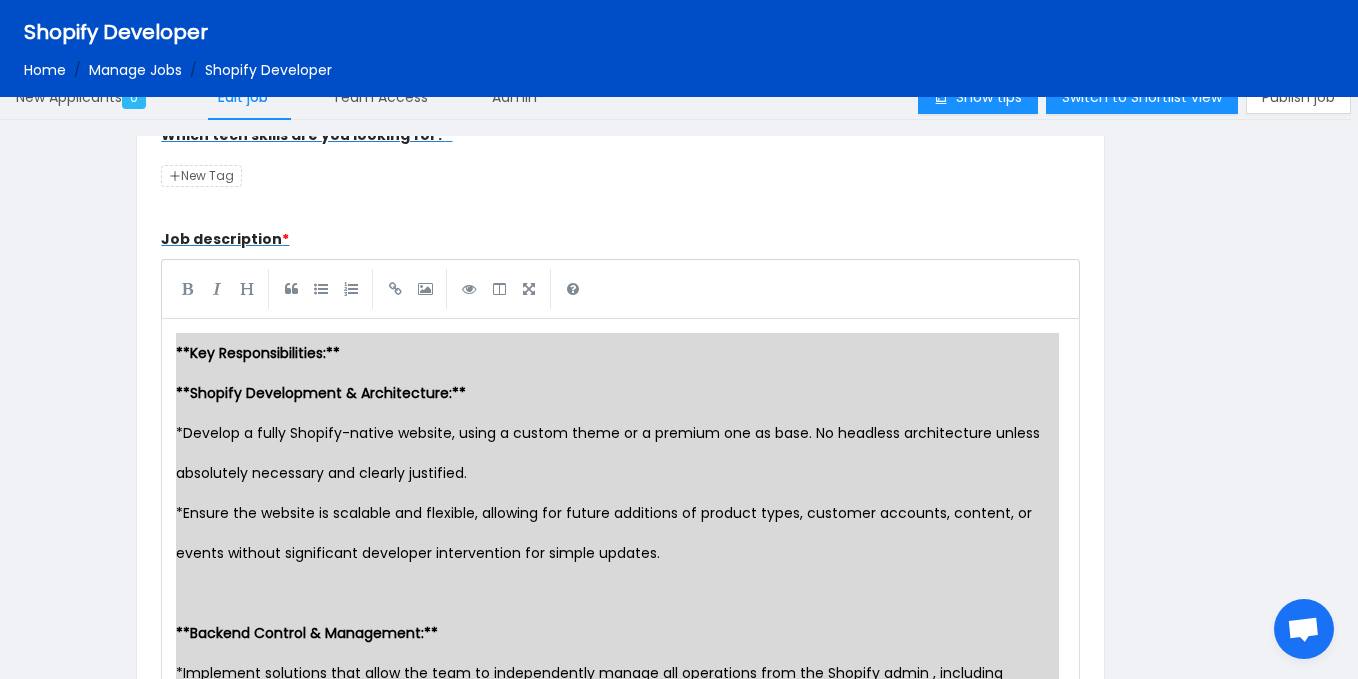 click on "Job description
* | | | | x ** Key Responsibilities: ** ** Shopify Development & Architecture: ** *  Develop a fully Shopify-native website, using a custom theme or a premium one as base. No headless architecture unless absolutely necessary and clearly justified. *  Ensure the website is scalable and flexible, allowing for future additions of product types, customer accounts, content, or events without significant developer intervention for simple updates. ​ ** Backend Control & Management: ** *  Implement solutions that allow the team to independently manage all operations from the Shopify admin , including uploading/editing products , managing customer orders and subscriptions , setting discounts, offers, and shipping rates. *  Enable the team to view data and analytics on customer and shopping behaviors. *  Provide functionality to update annou ncement banners , homepage visuals or sections , and control product availability. ​ ** Payment & Order Management: ** *  *  *  ​ ** **" at bounding box center (620, 1787) 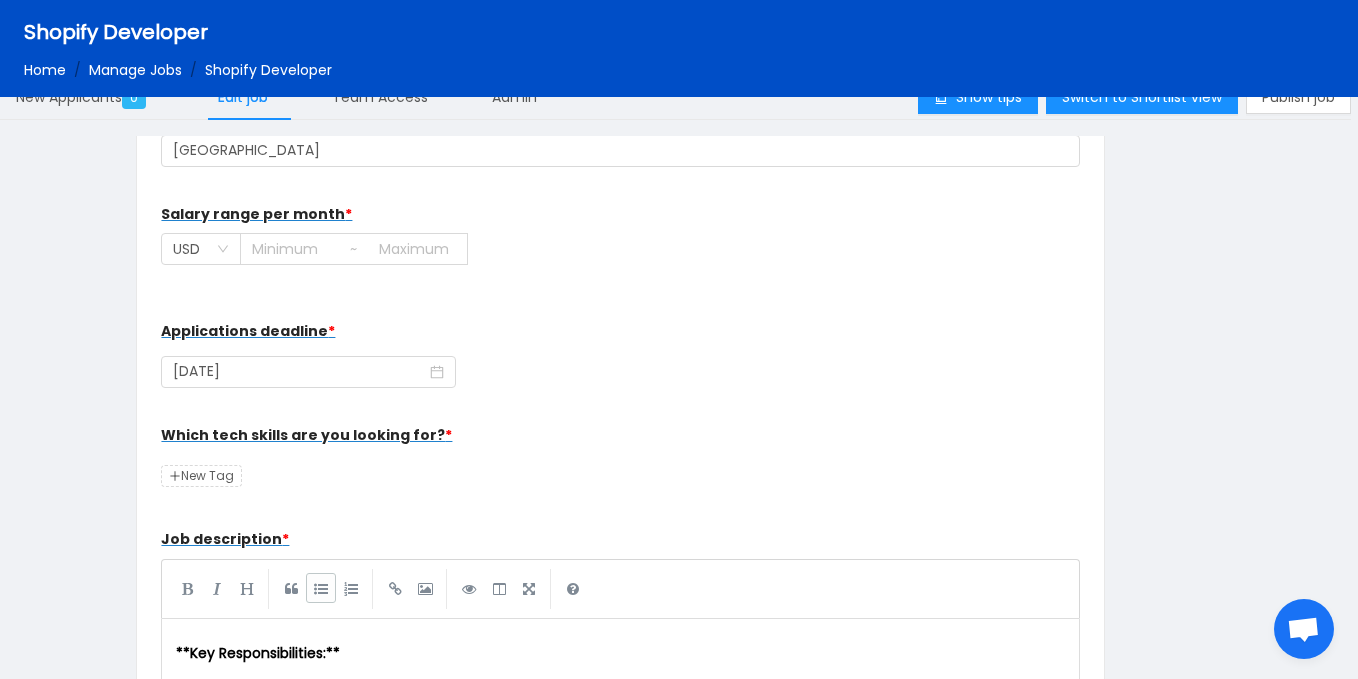 scroll, scrollTop: 426, scrollLeft: 0, axis: vertical 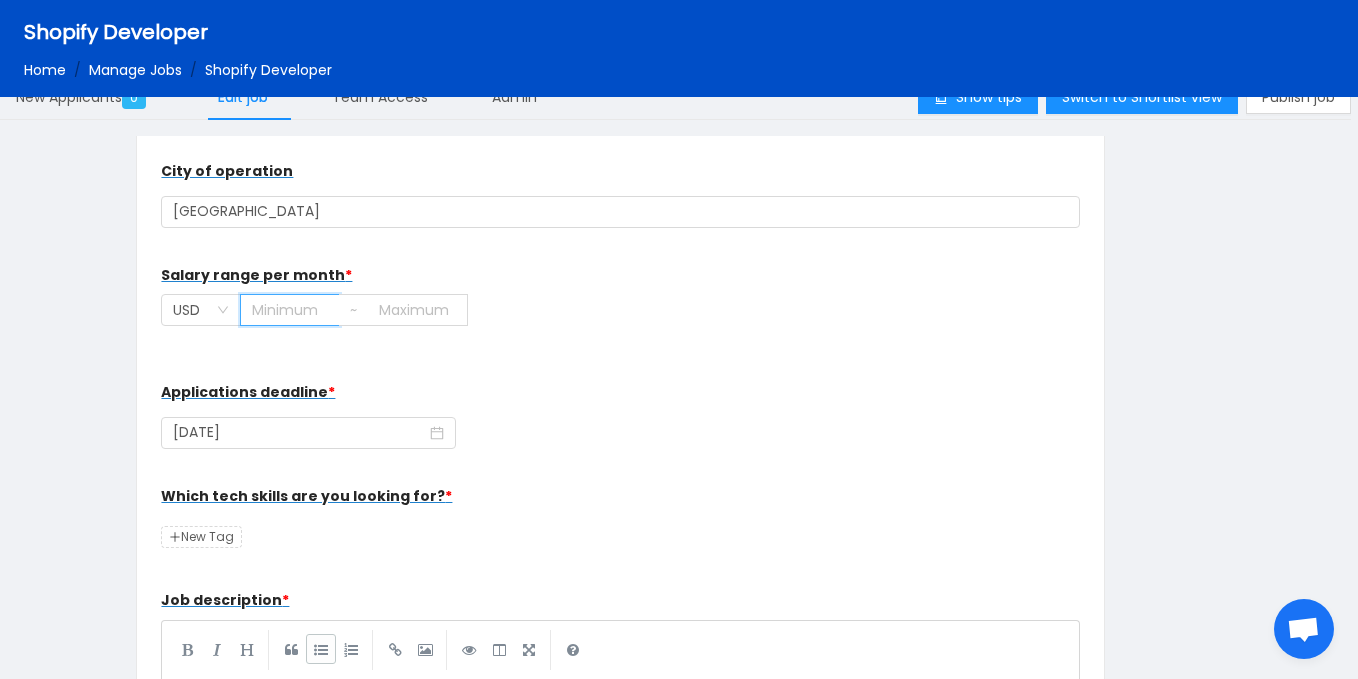 click at bounding box center [290, 310] 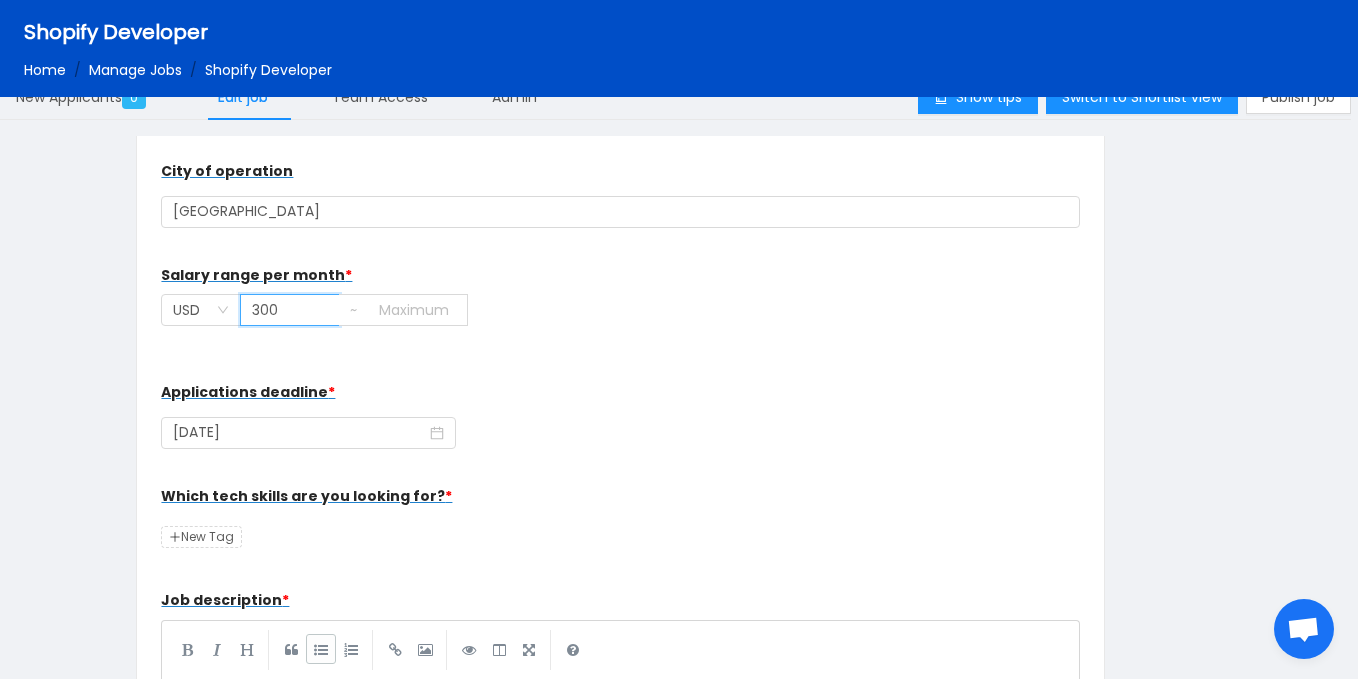 type on "300" 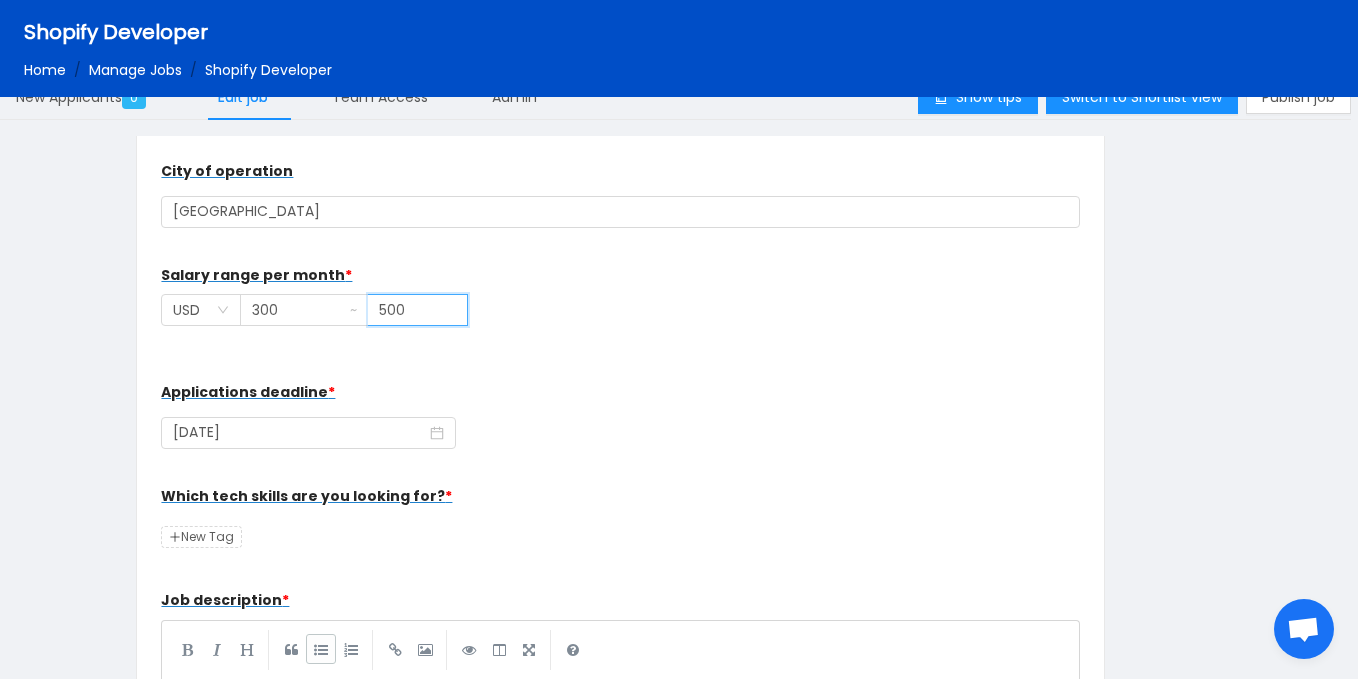 scroll, scrollTop: 3592, scrollLeft: 0, axis: vertical 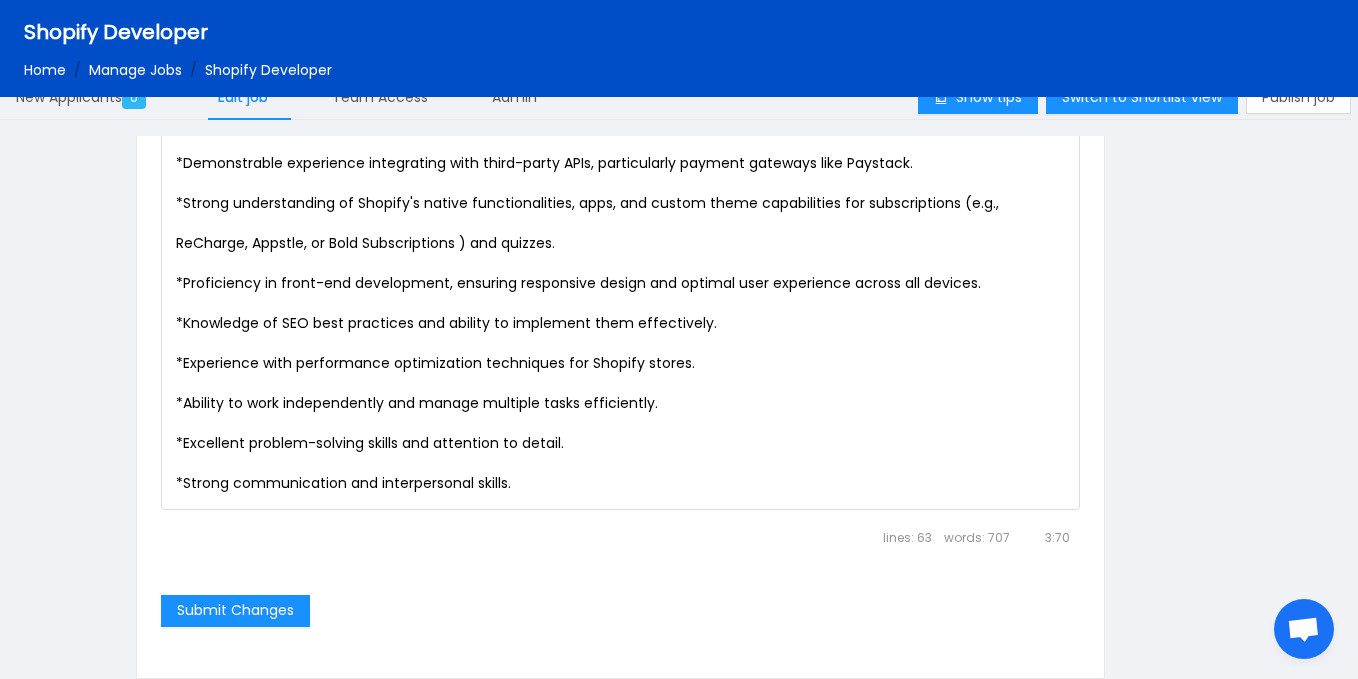 type on "500" 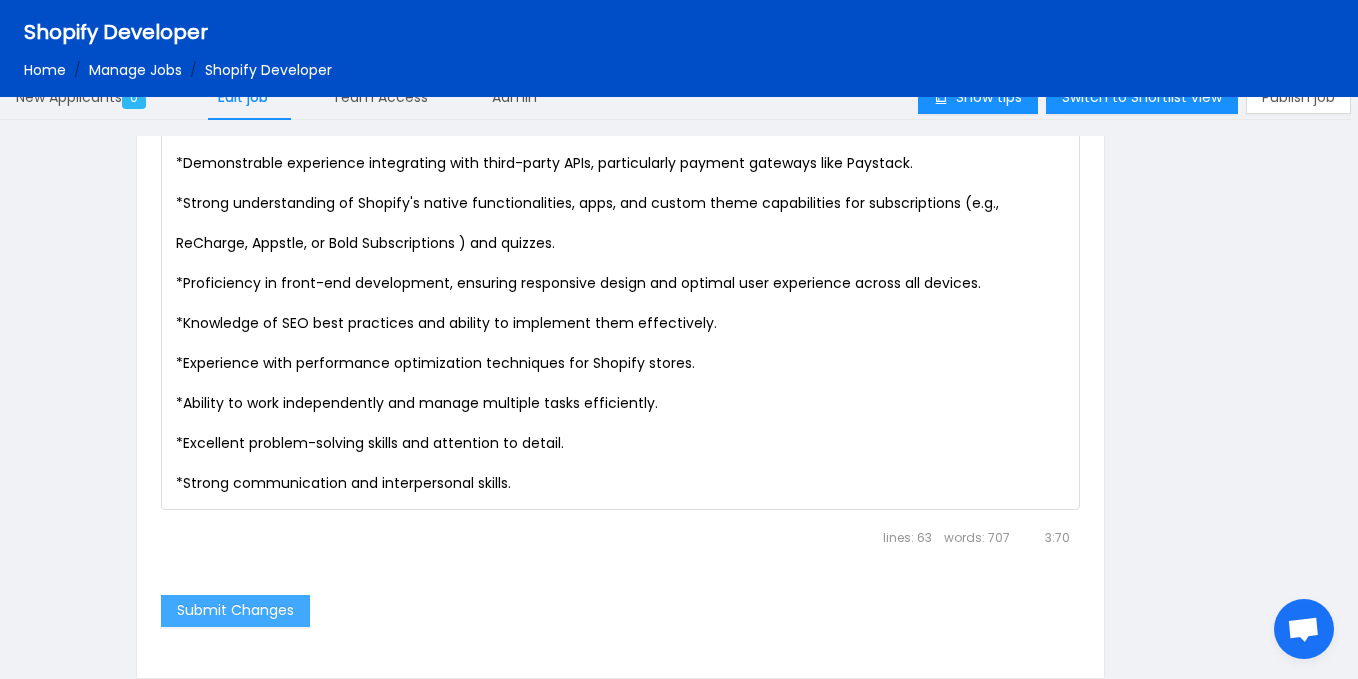 click on "Submit Changes" at bounding box center [235, 611] 